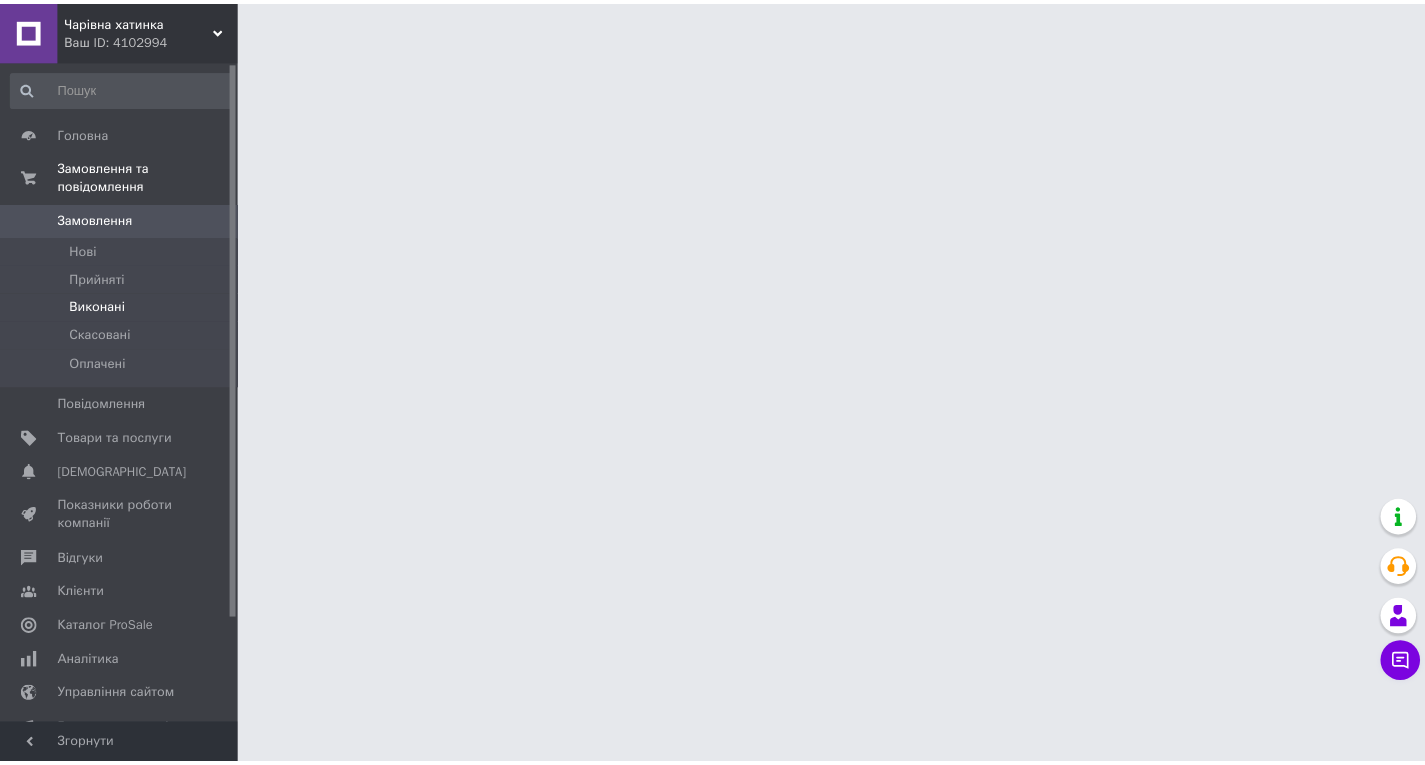 scroll, scrollTop: 0, scrollLeft: 0, axis: both 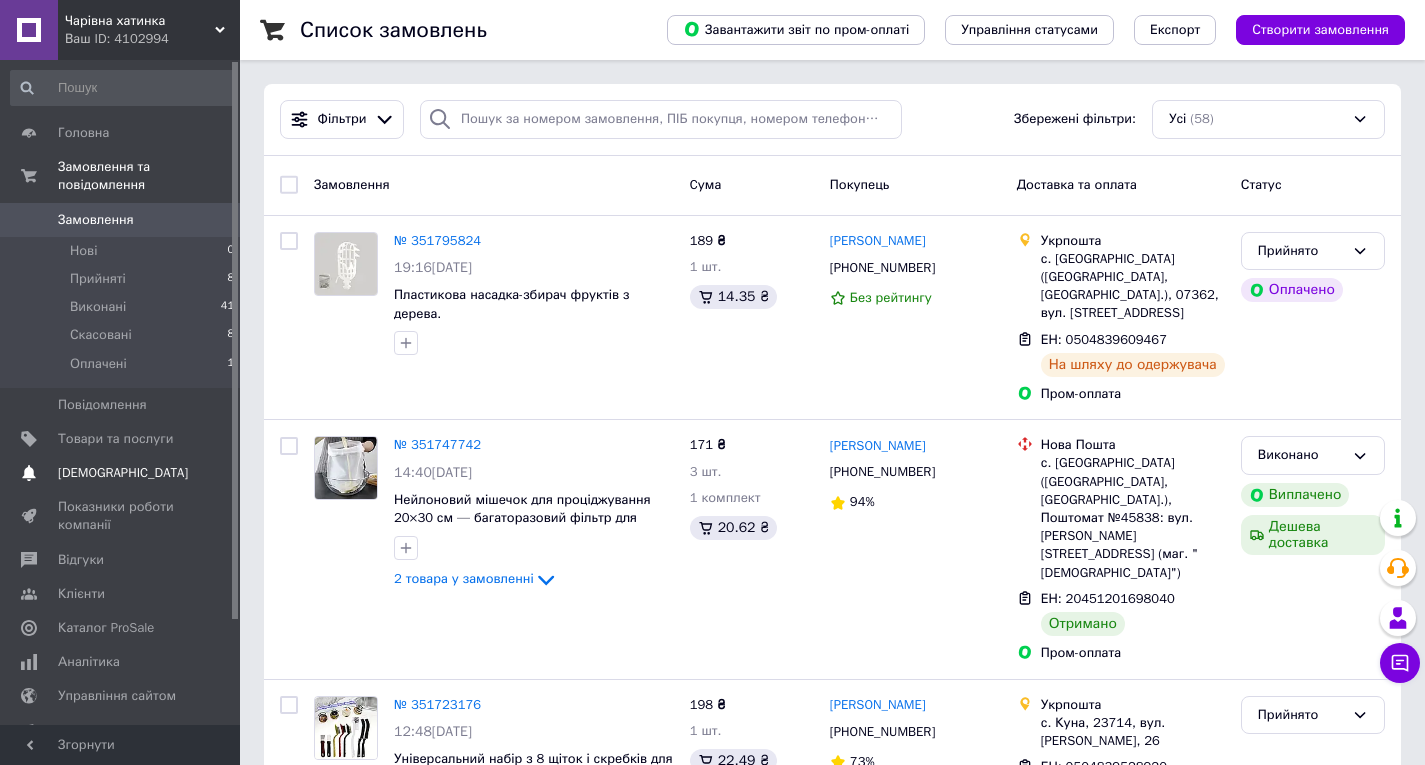 click on "[DEMOGRAPHIC_DATA]" at bounding box center [123, 473] 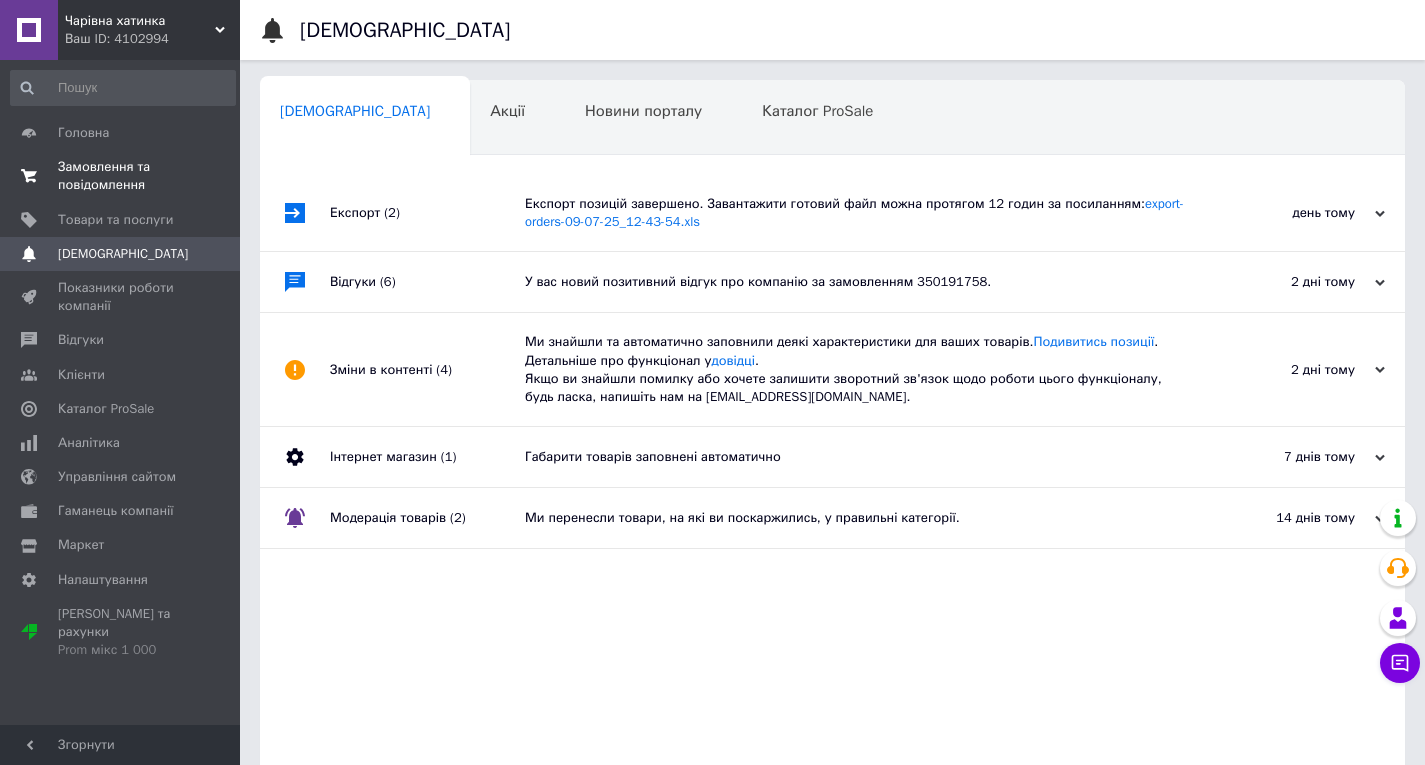 click on "Замовлення та повідомлення" at bounding box center [121, 176] 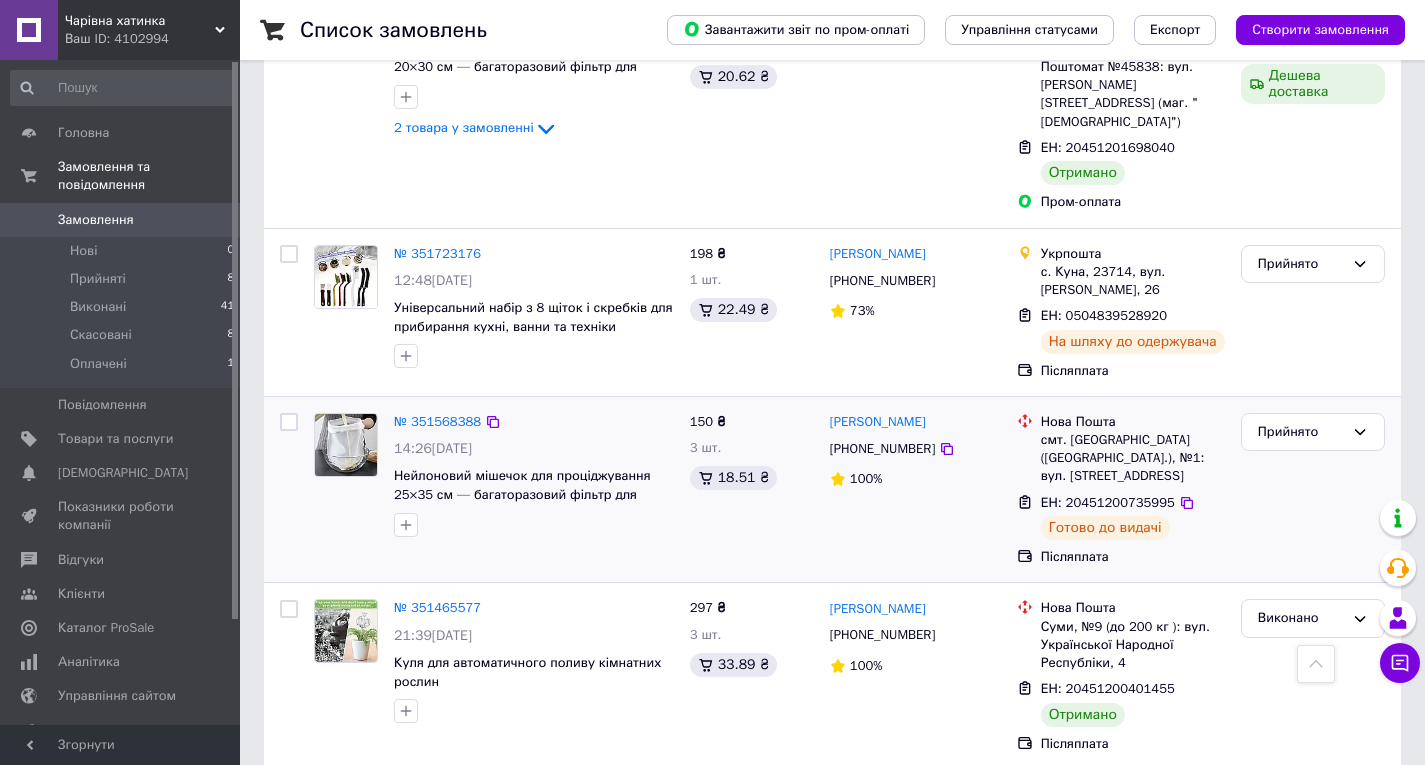 scroll, scrollTop: 500, scrollLeft: 0, axis: vertical 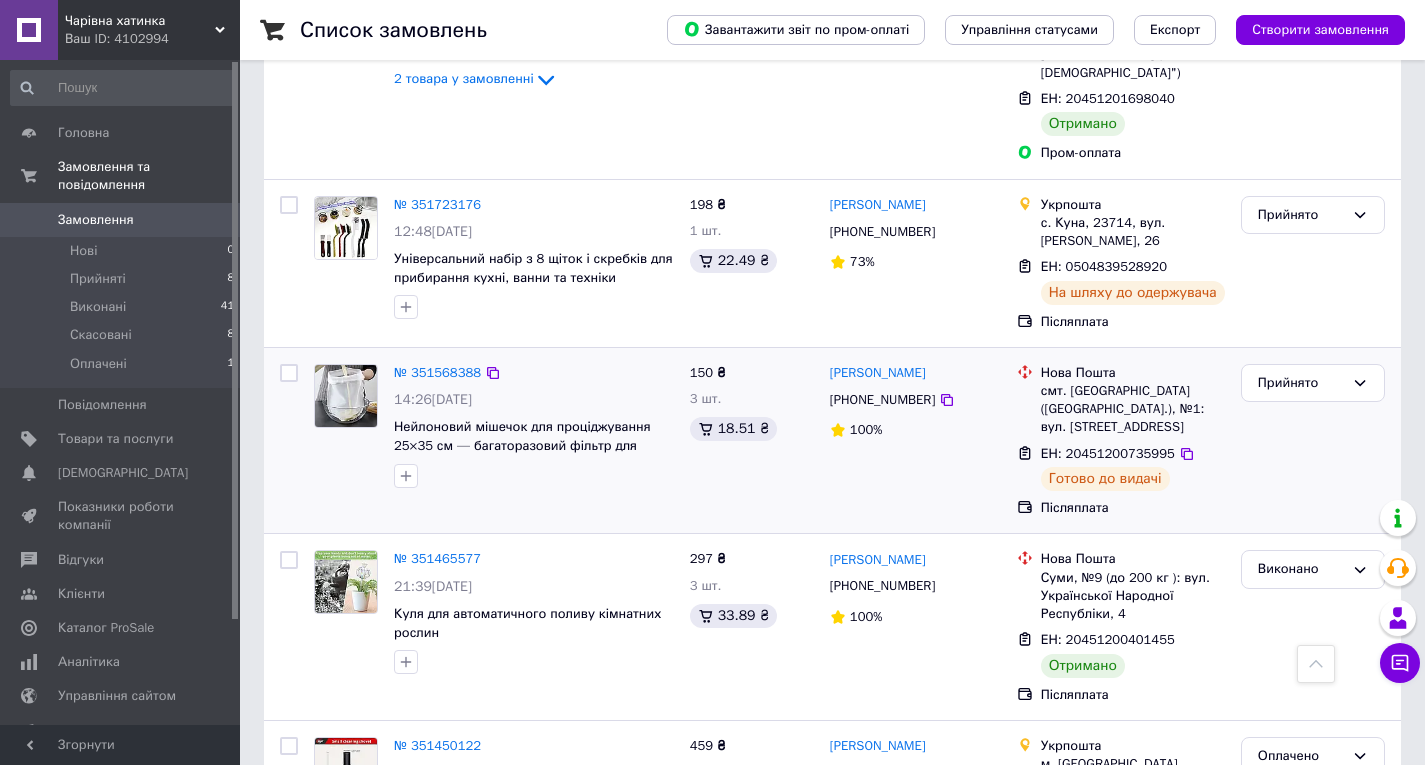 click on "Нейлоновий мішечок для проціджування 25×35 см — багаторазовий фільтр для сиру, вина, молока, соку та інших харчових продуктів." at bounding box center [534, 436] 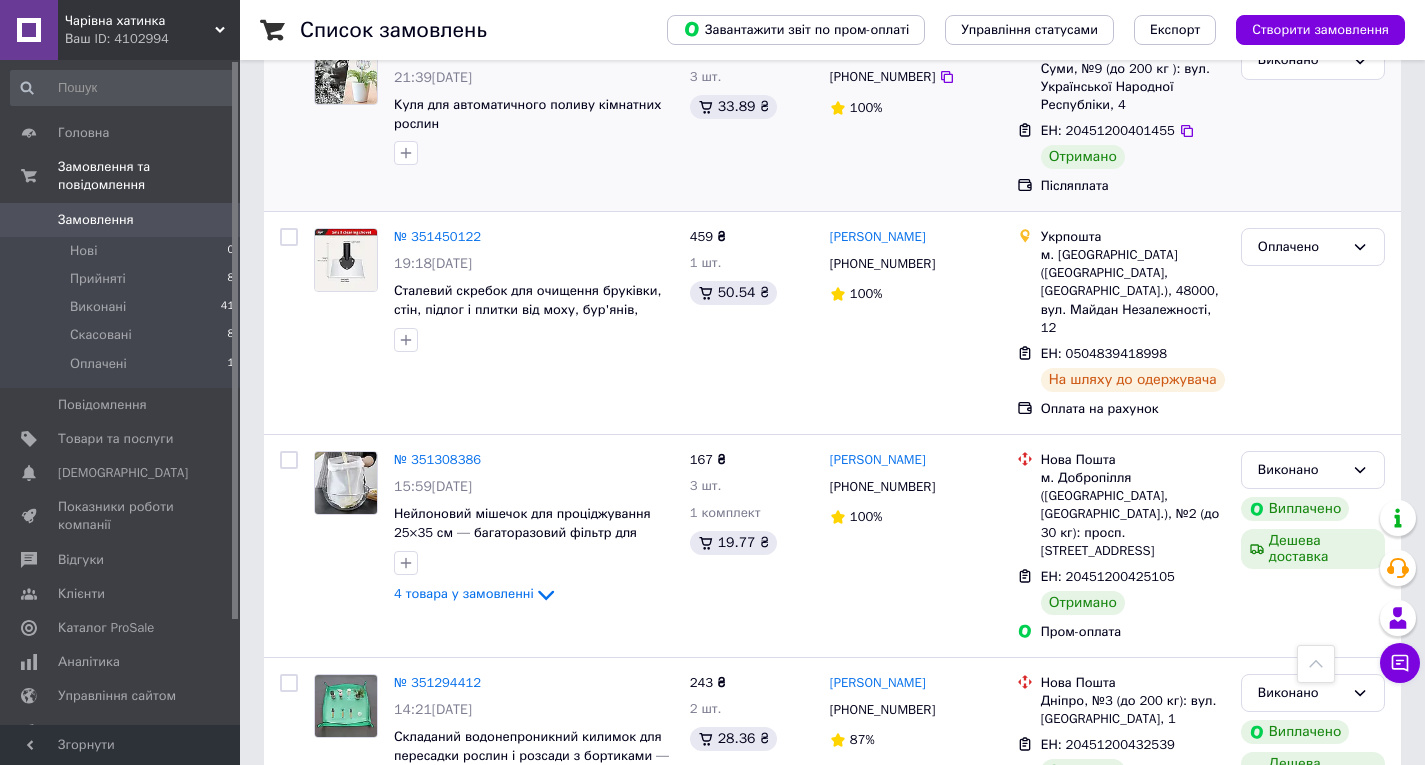 scroll, scrollTop: 1000, scrollLeft: 0, axis: vertical 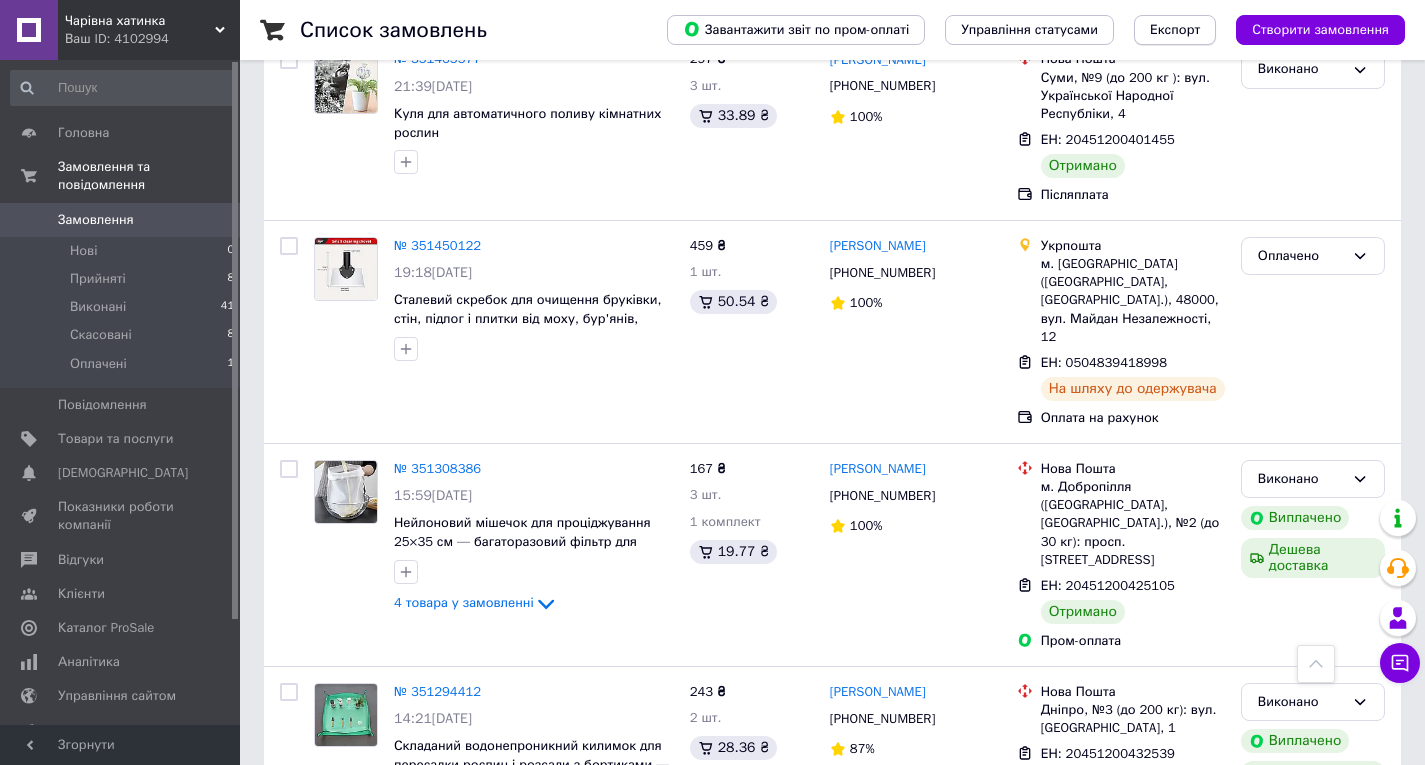 click on "Експорт" at bounding box center [1175, 30] 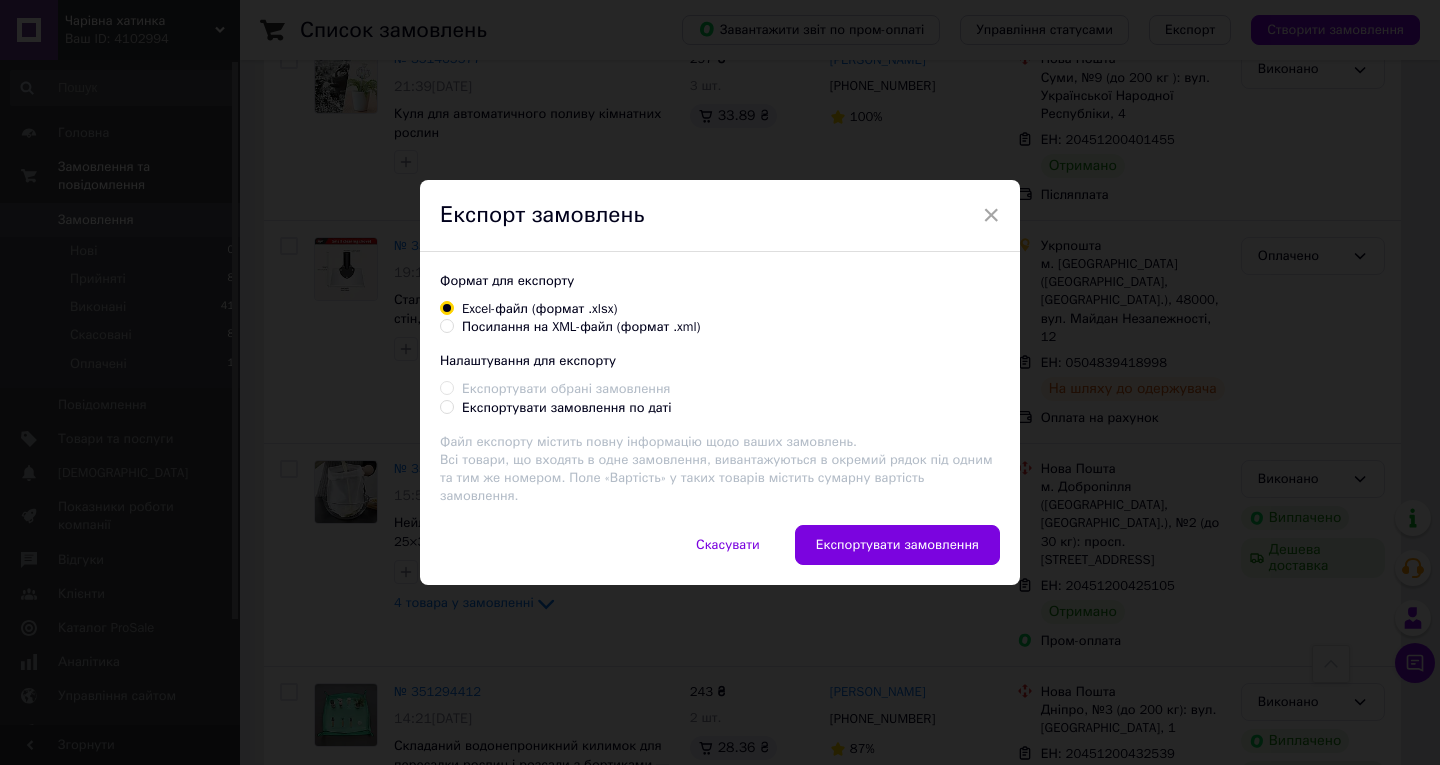 click on "Експортувати замовлення по даті" at bounding box center (446, 406) 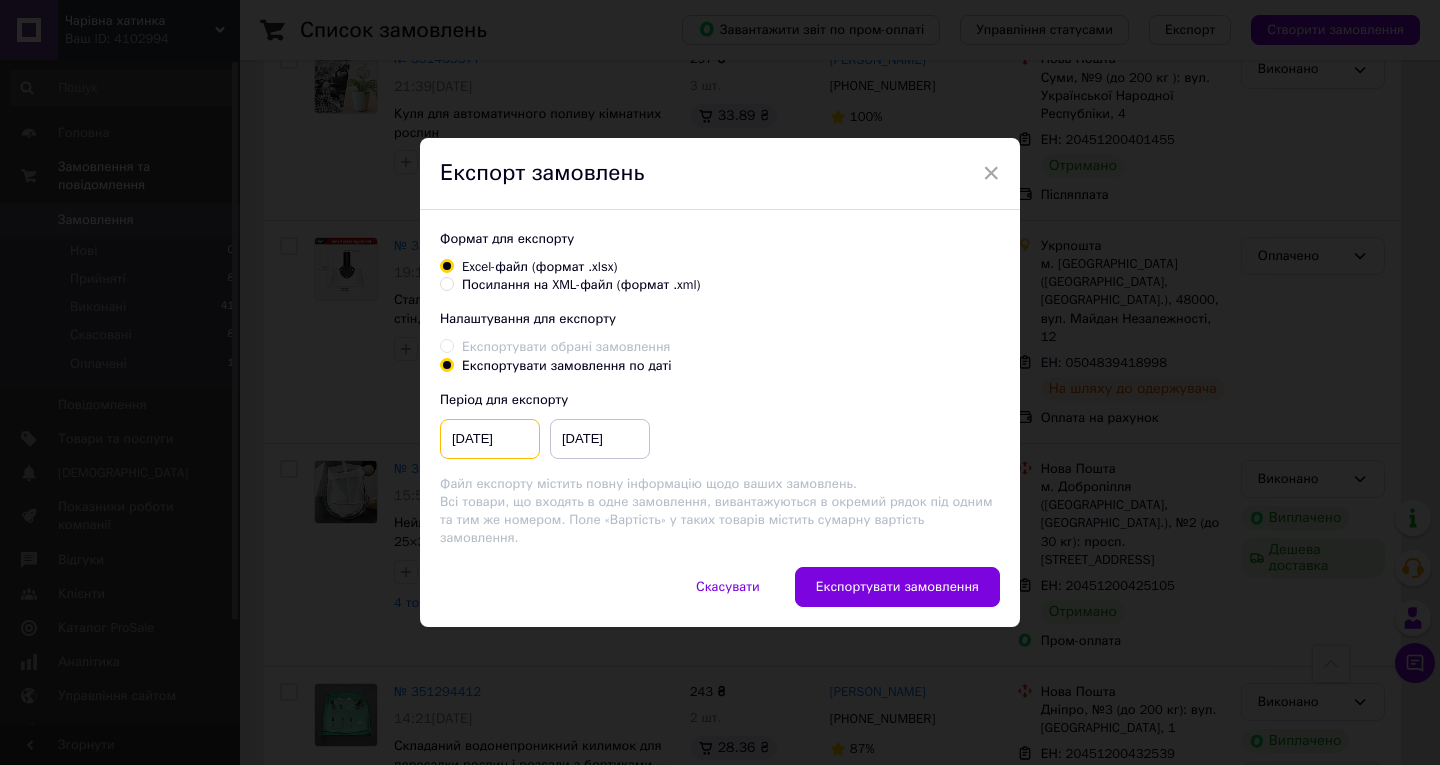 click on "[DATE]" at bounding box center [490, 439] 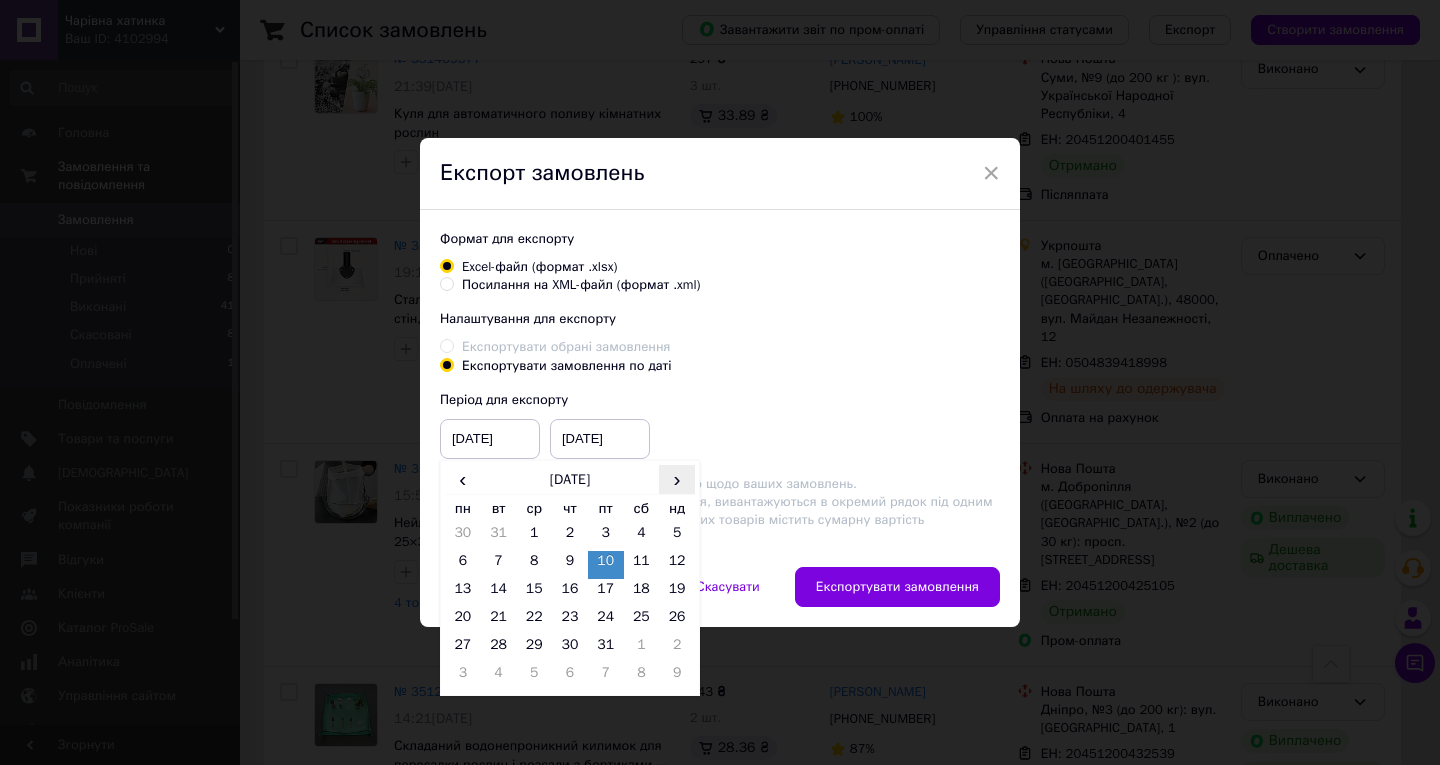 click on "›" at bounding box center [677, 479] 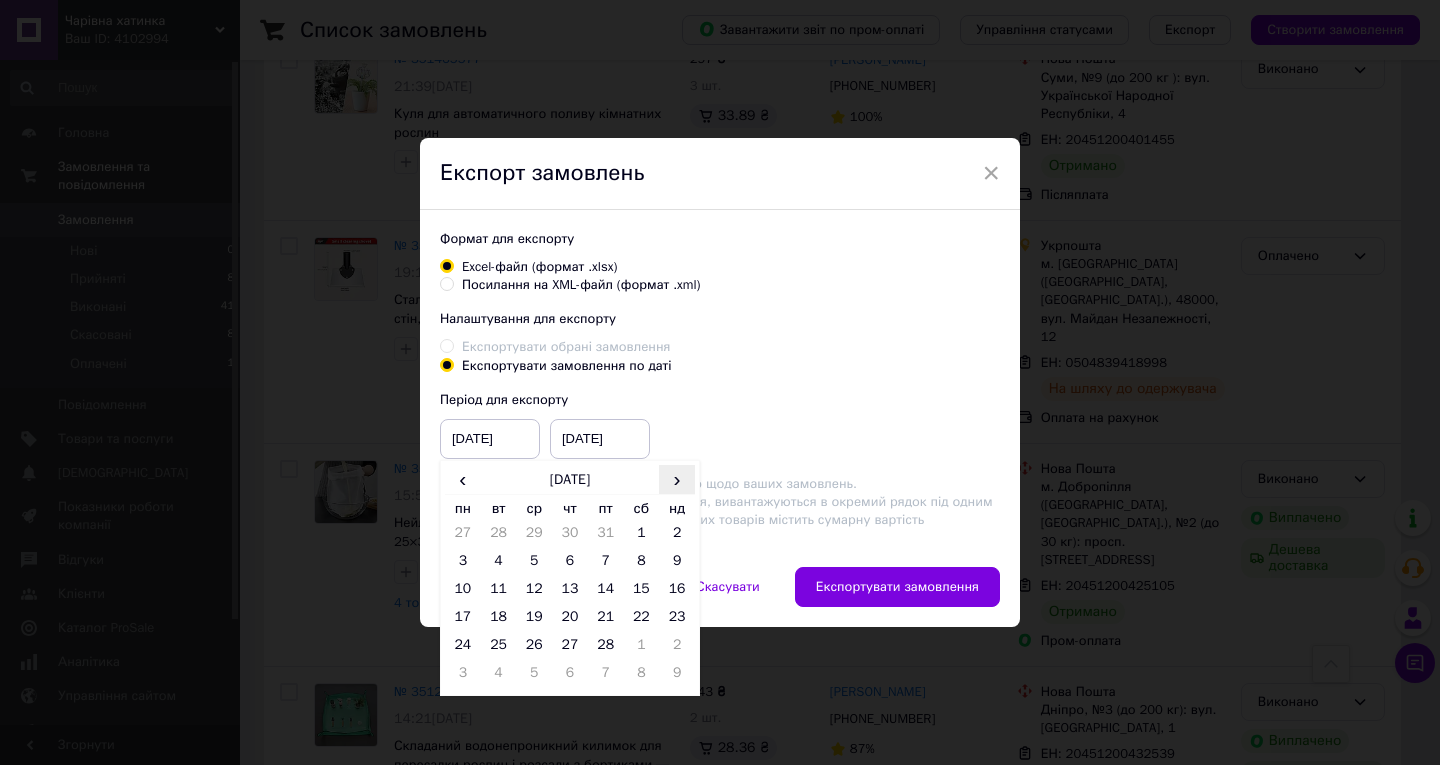 click on "›" at bounding box center [677, 479] 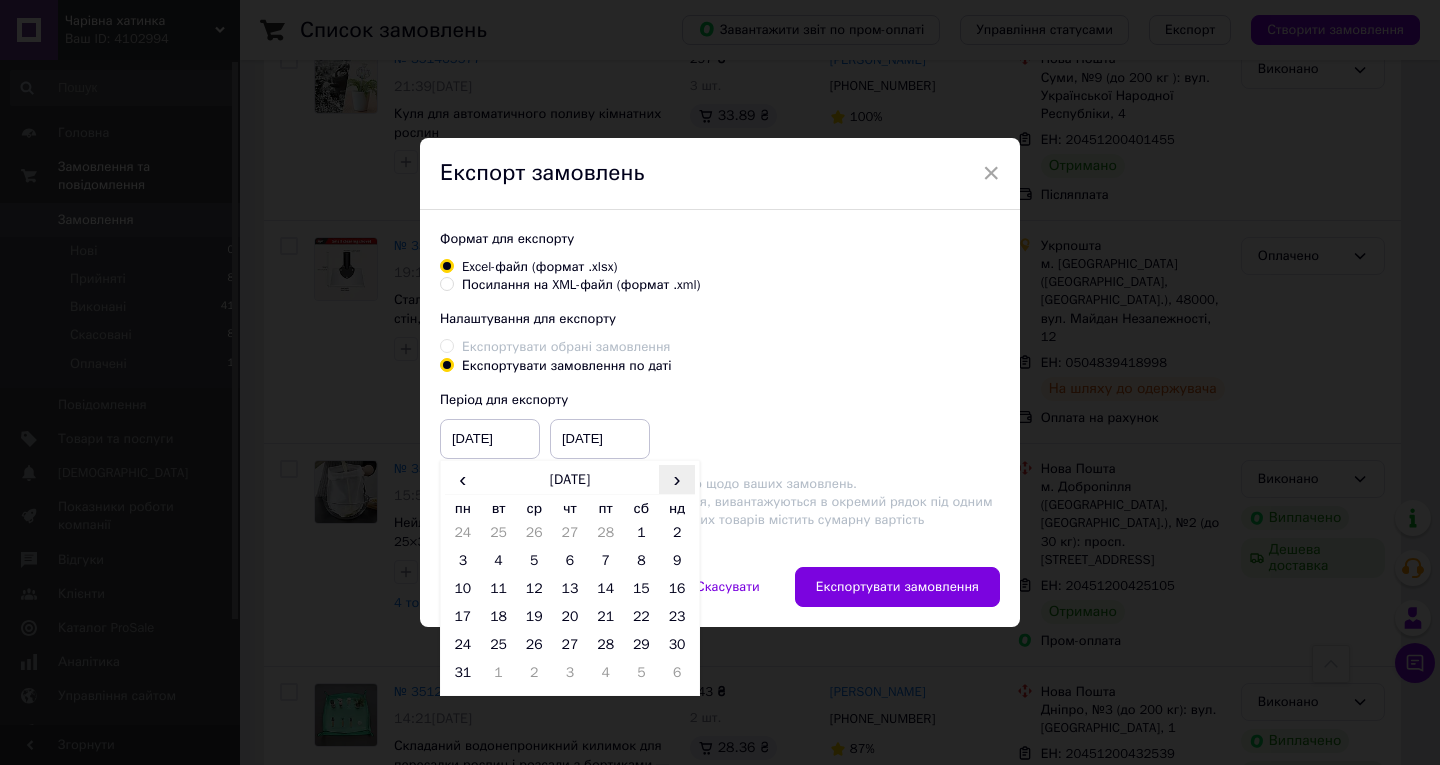 click on "›" at bounding box center [677, 479] 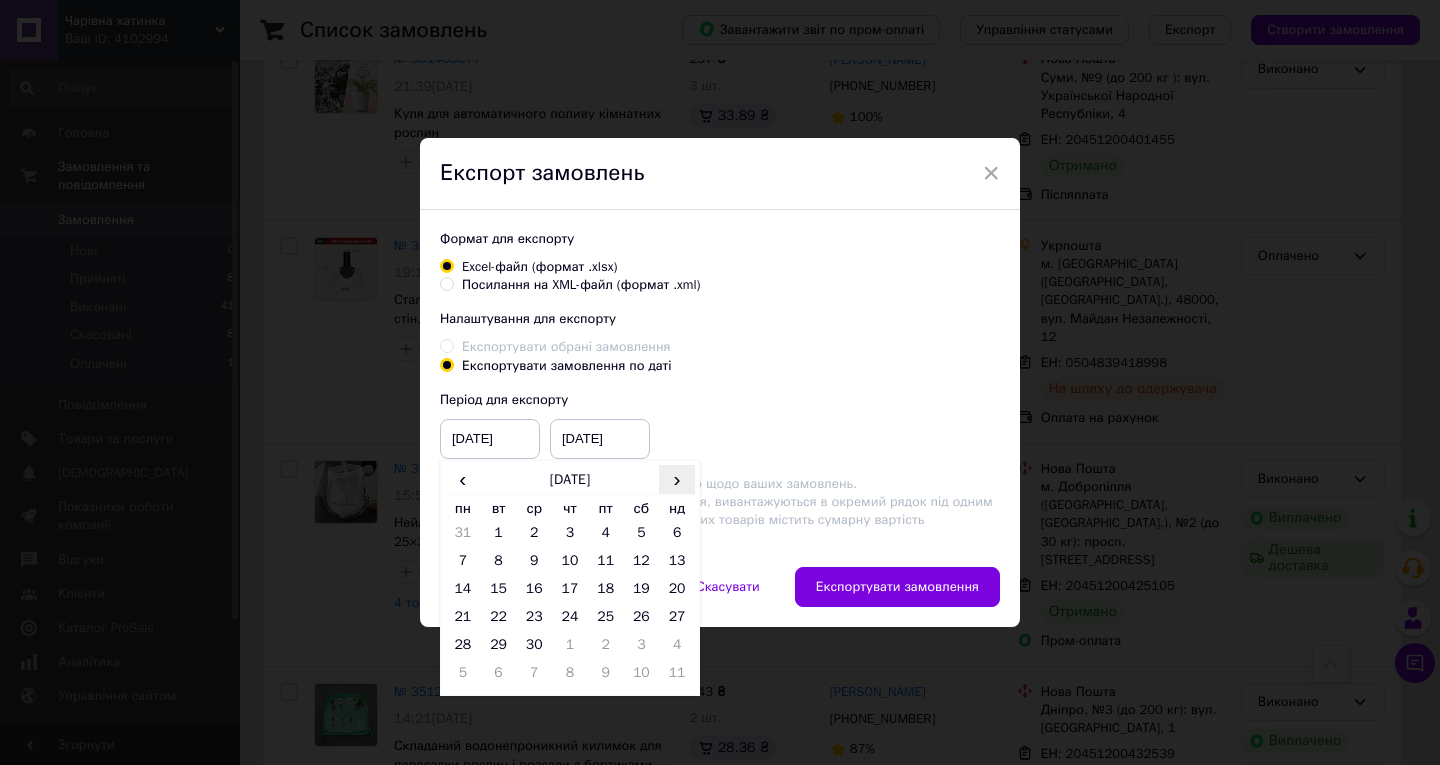 click on "›" at bounding box center [677, 479] 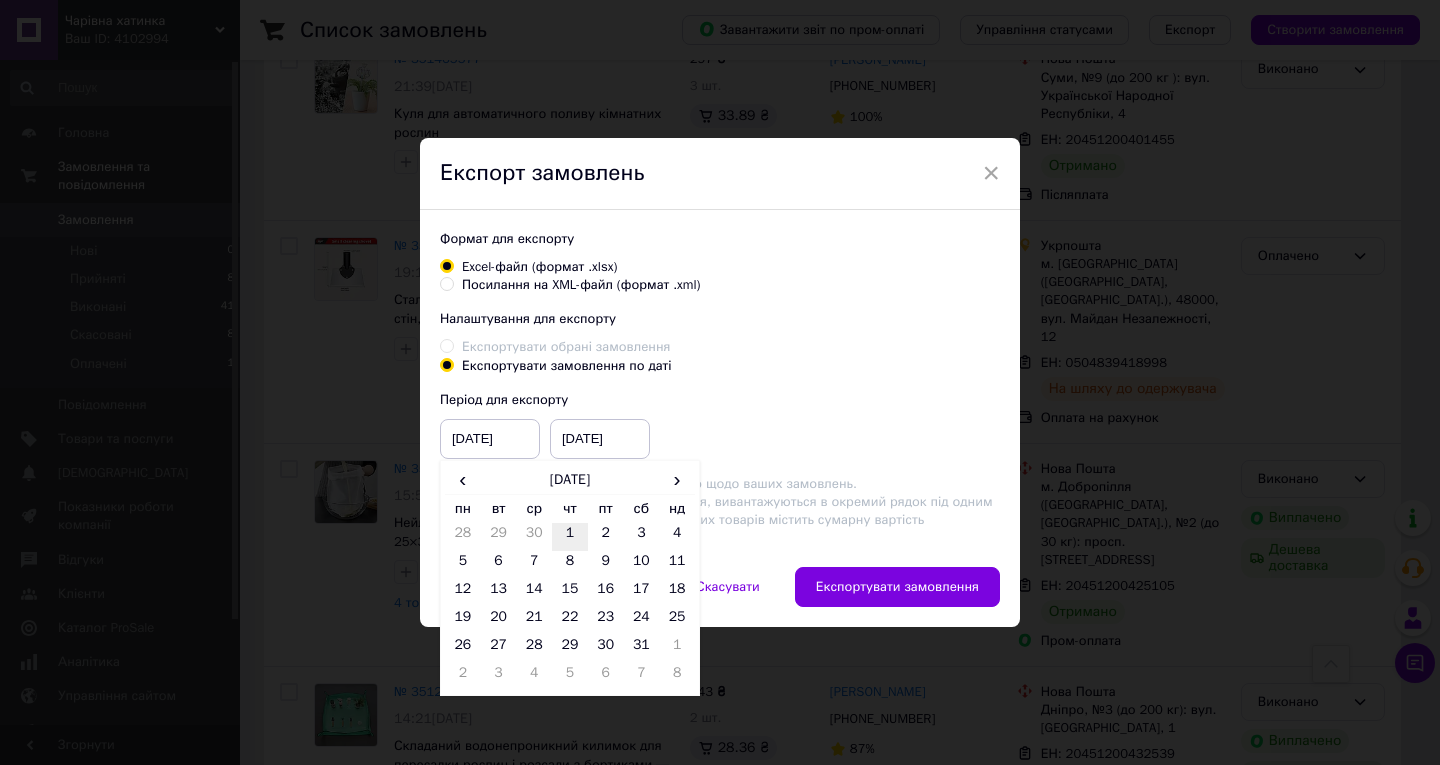 click on "1" at bounding box center (570, 537) 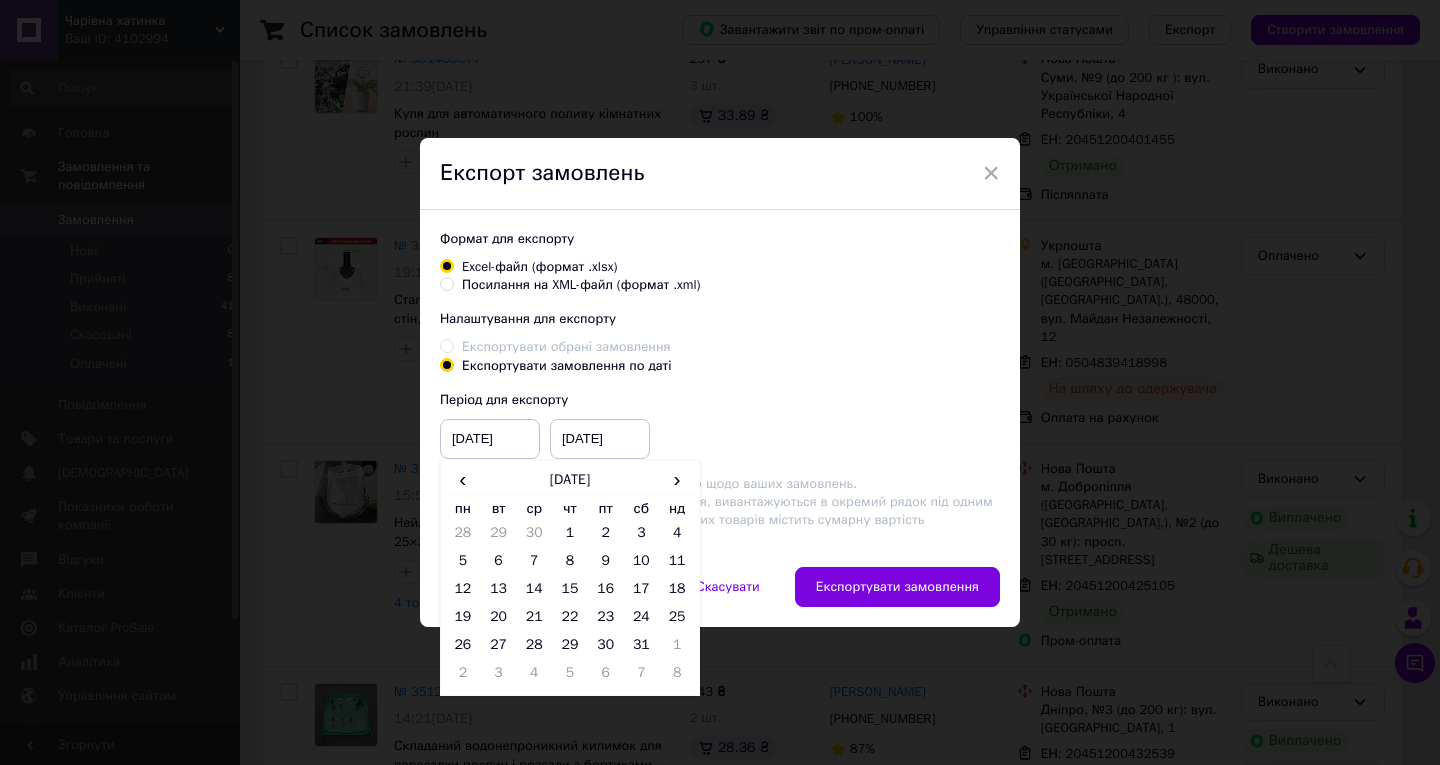type on "[DATE]" 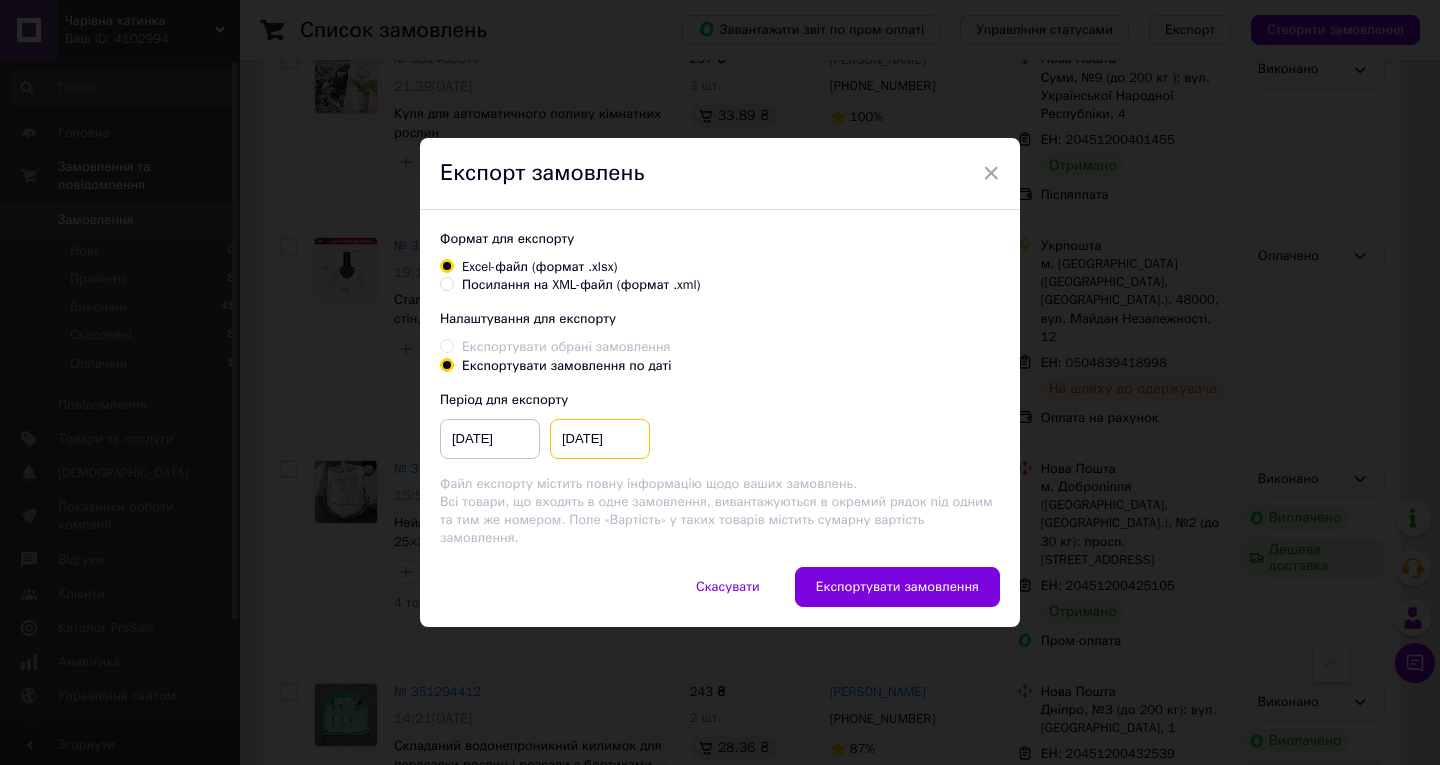 click on "[DATE]" at bounding box center [600, 439] 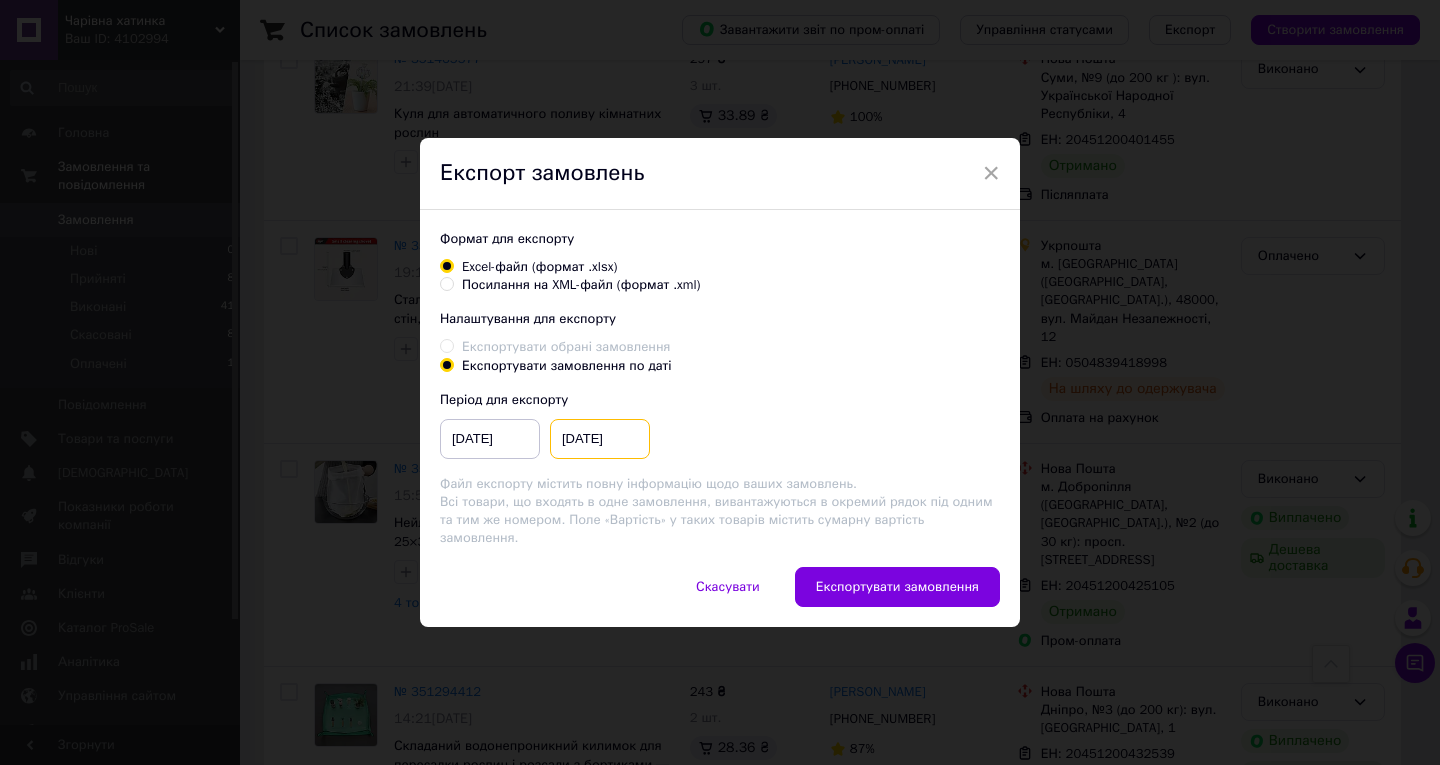 click on "[DATE]" at bounding box center (600, 439) 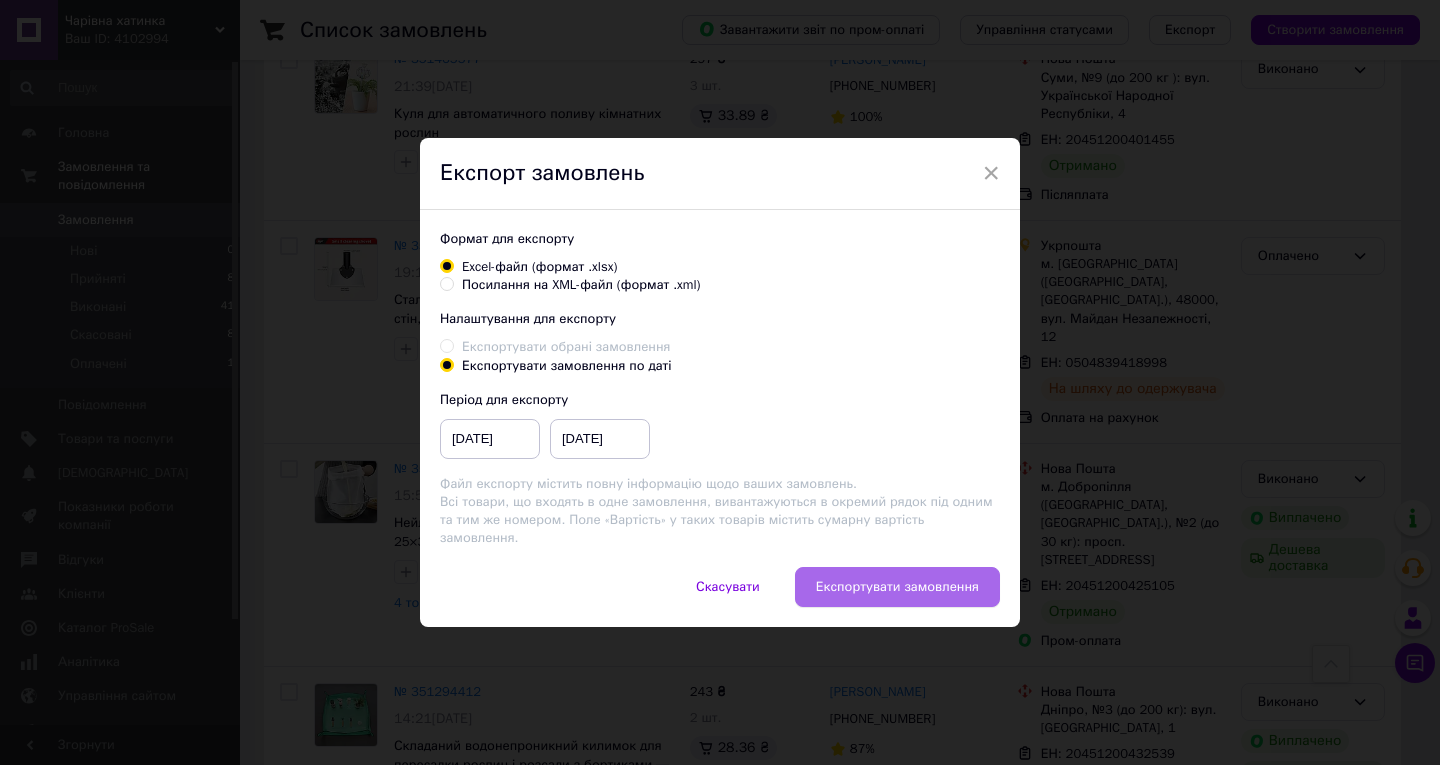 click on "Експортувати замовлення" at bounding box center (897, 587) 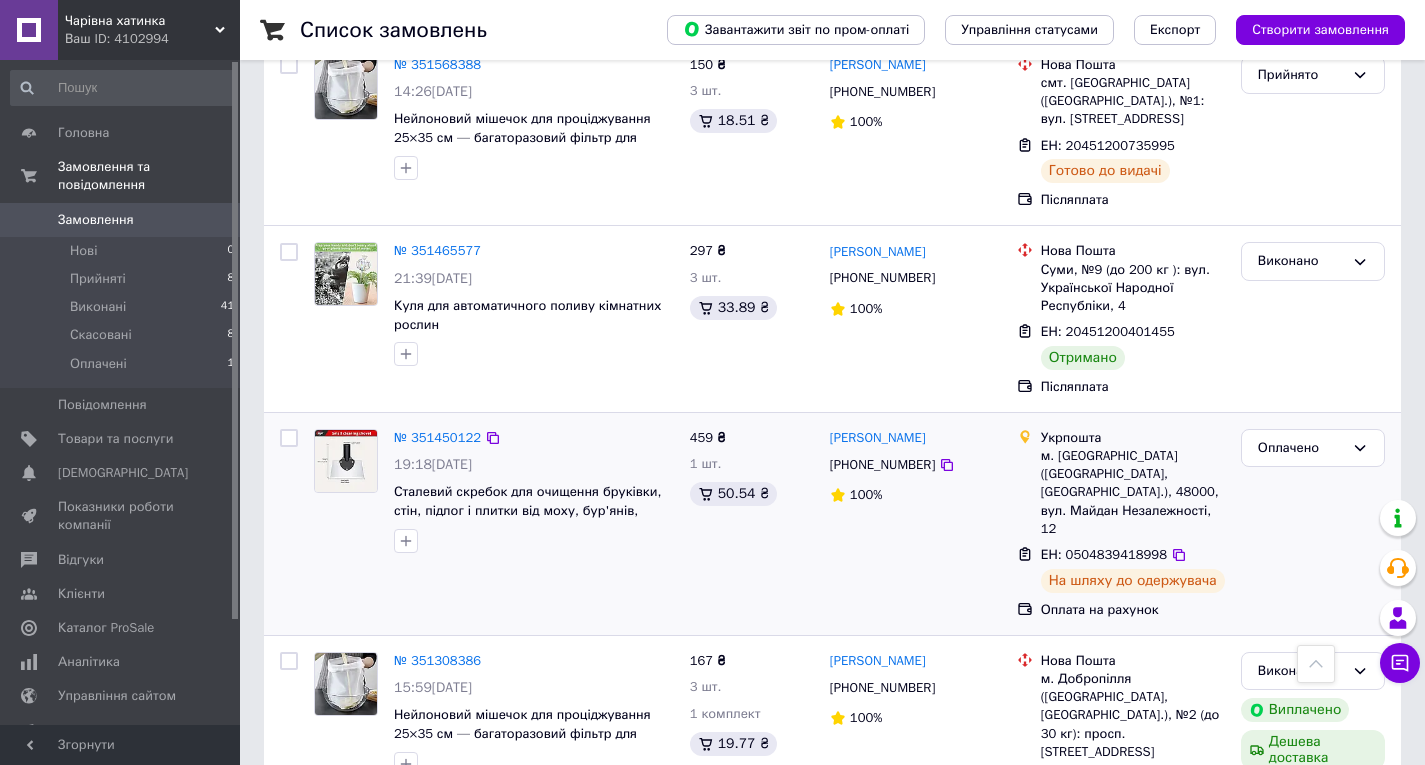 scroll, scrollTop: 800, scrollLeft: 0, axis: vertical 